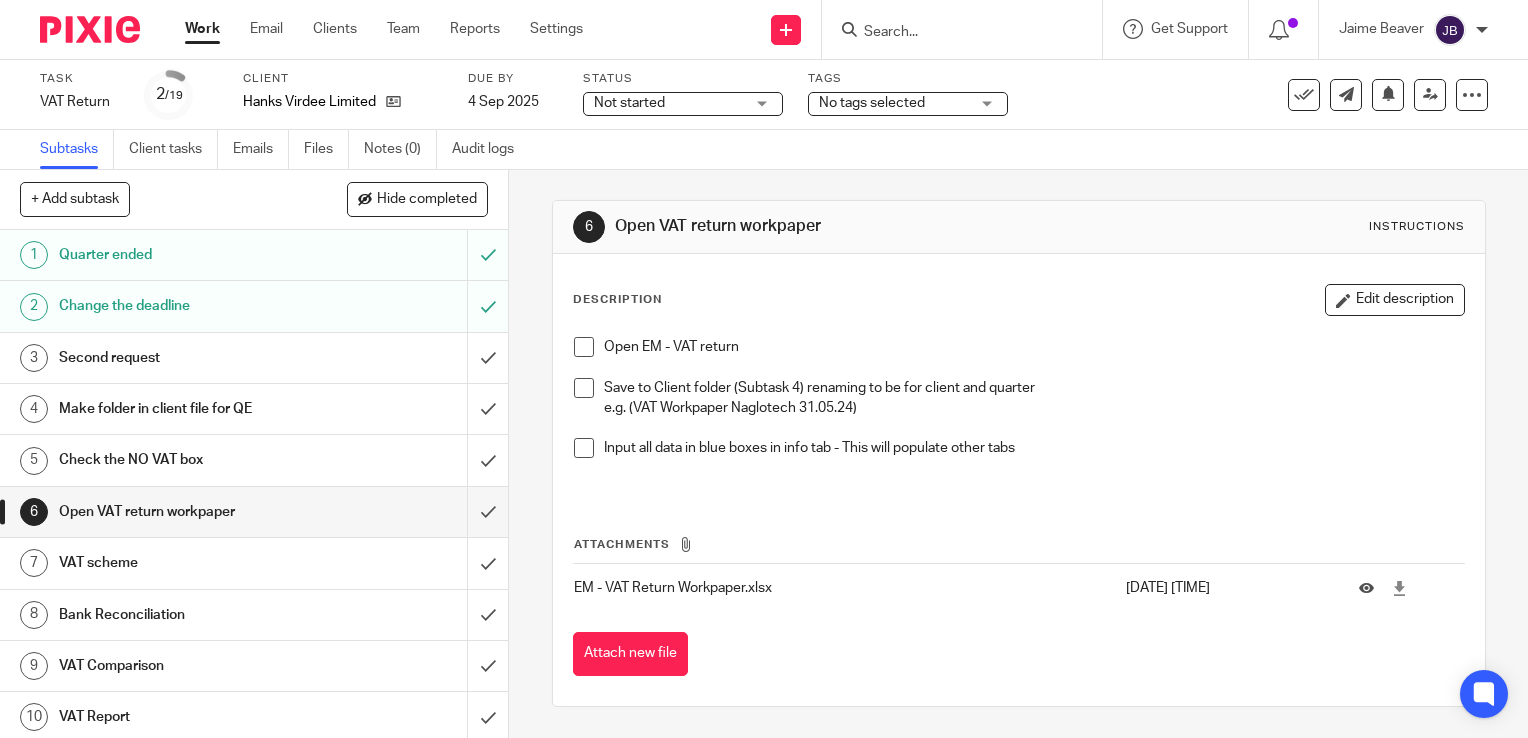 scroll, scrollTop: 0, scrollLeft: 0, axis: both 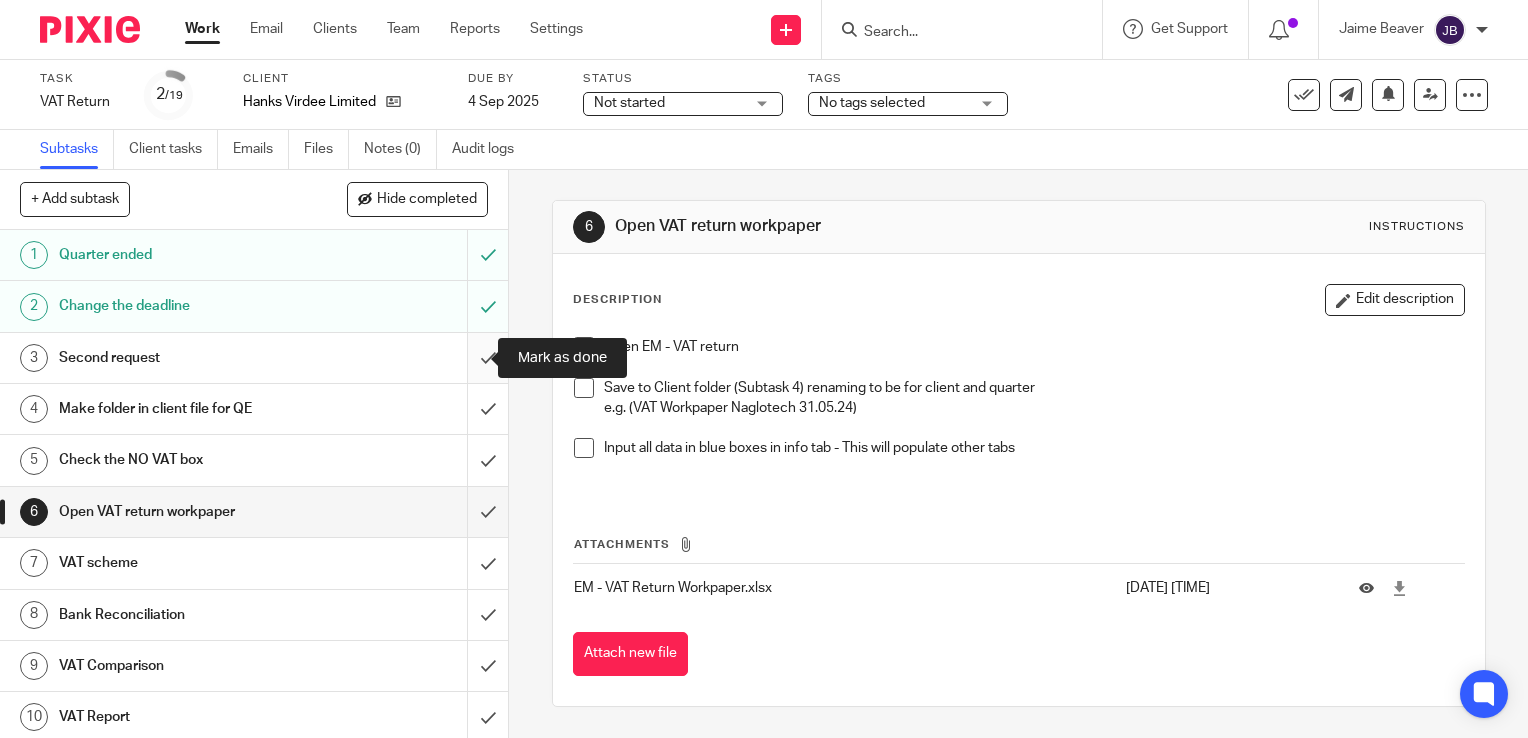 click at bounding box center (254, 358) 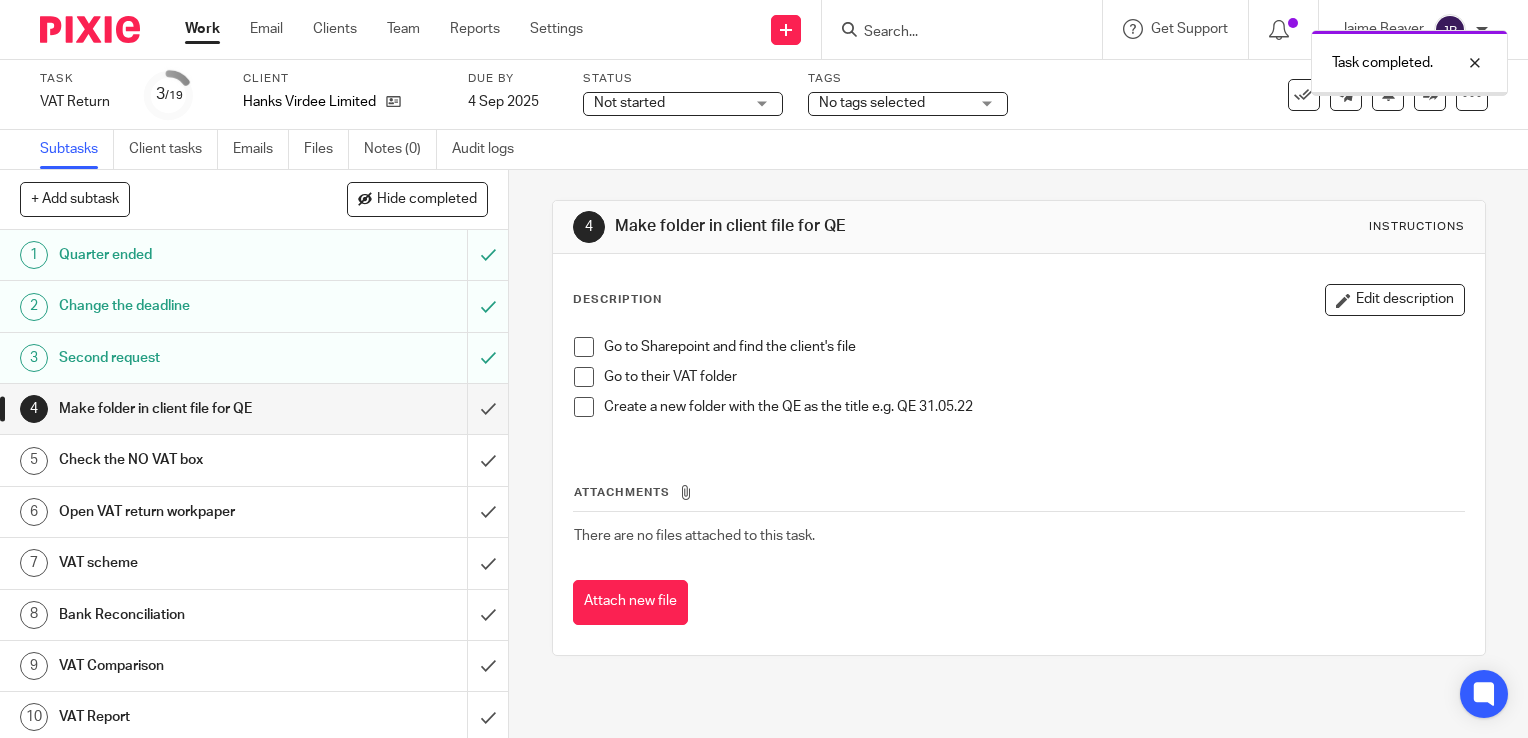 scroll, scrollTop: 0, scrollLeft: 0, axis: both 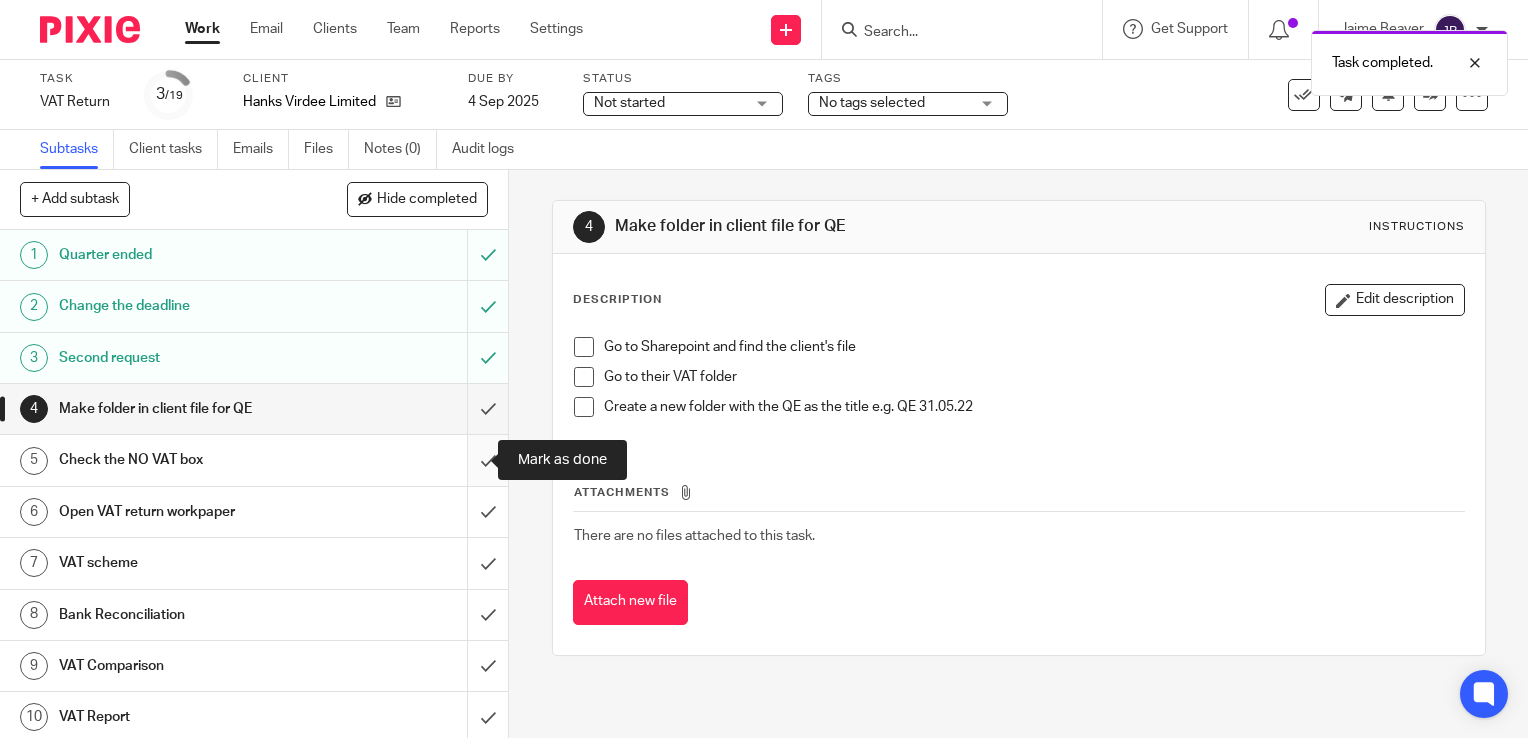 drag, startPoint x: 465, startPoint y: 407, endPoint x: 472, endPoint y: 472, distance: 65.37584 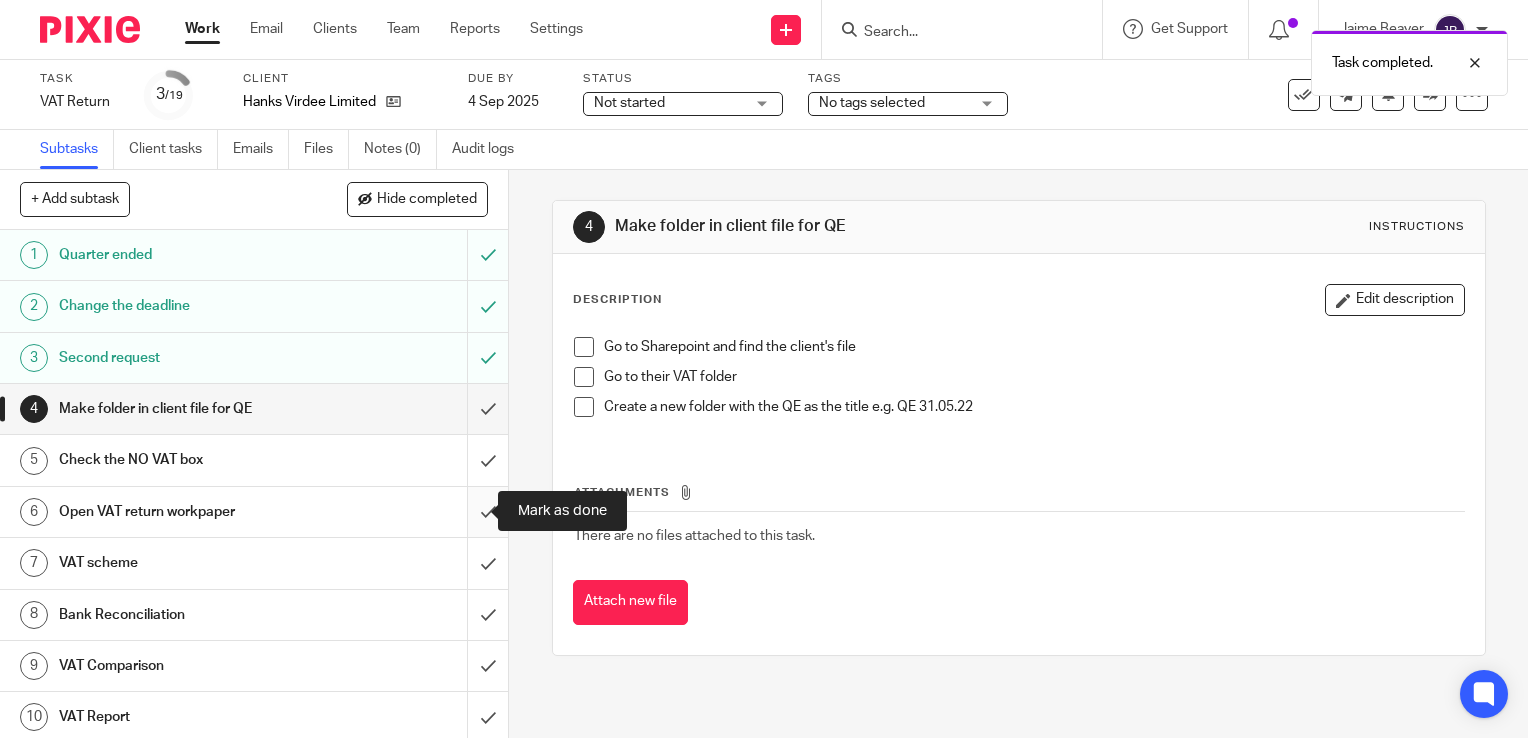 drag, startPoint x: 472, startPoint y: 472, endPoint x: 467, endPoint y: 527, distance: 55.226807 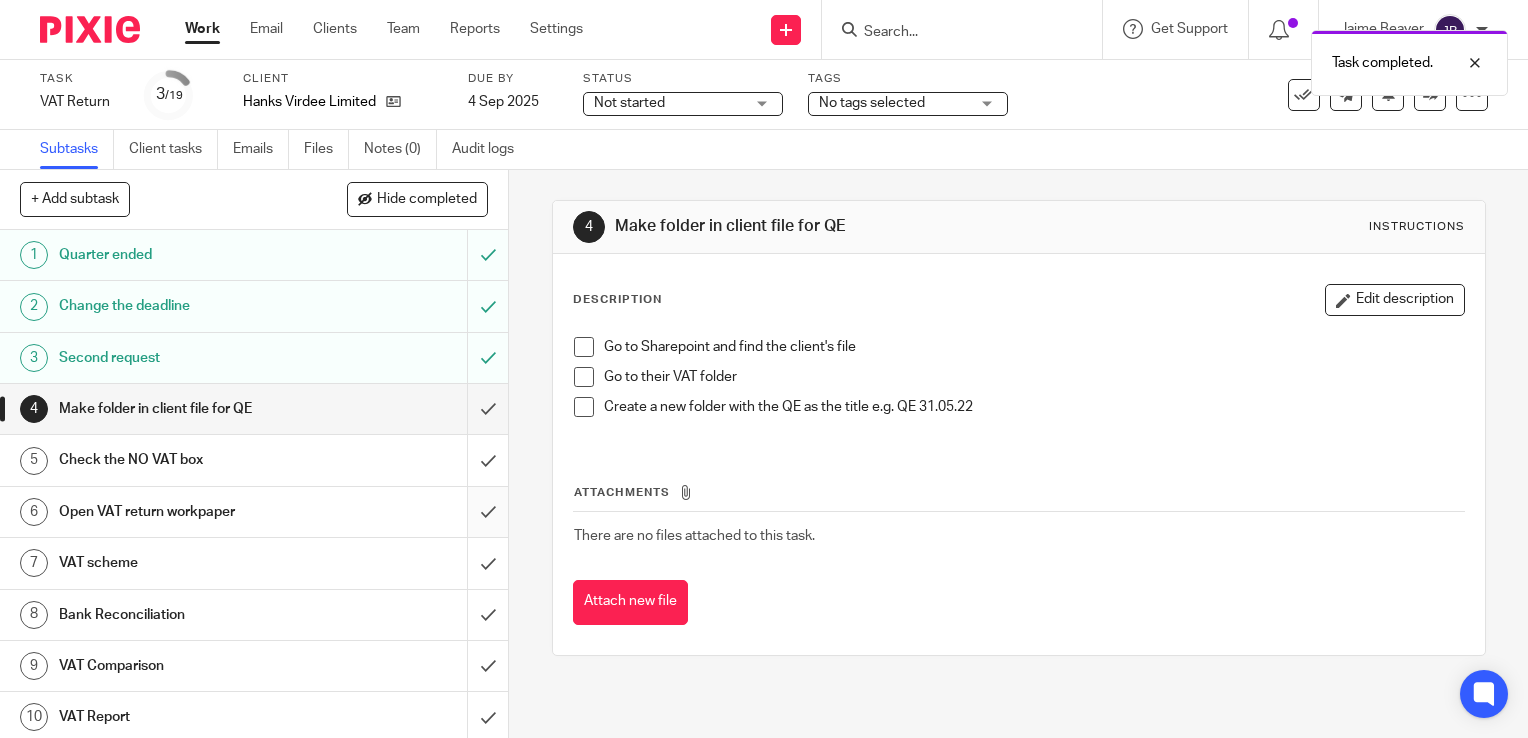 click at bounding box center [254, 512] 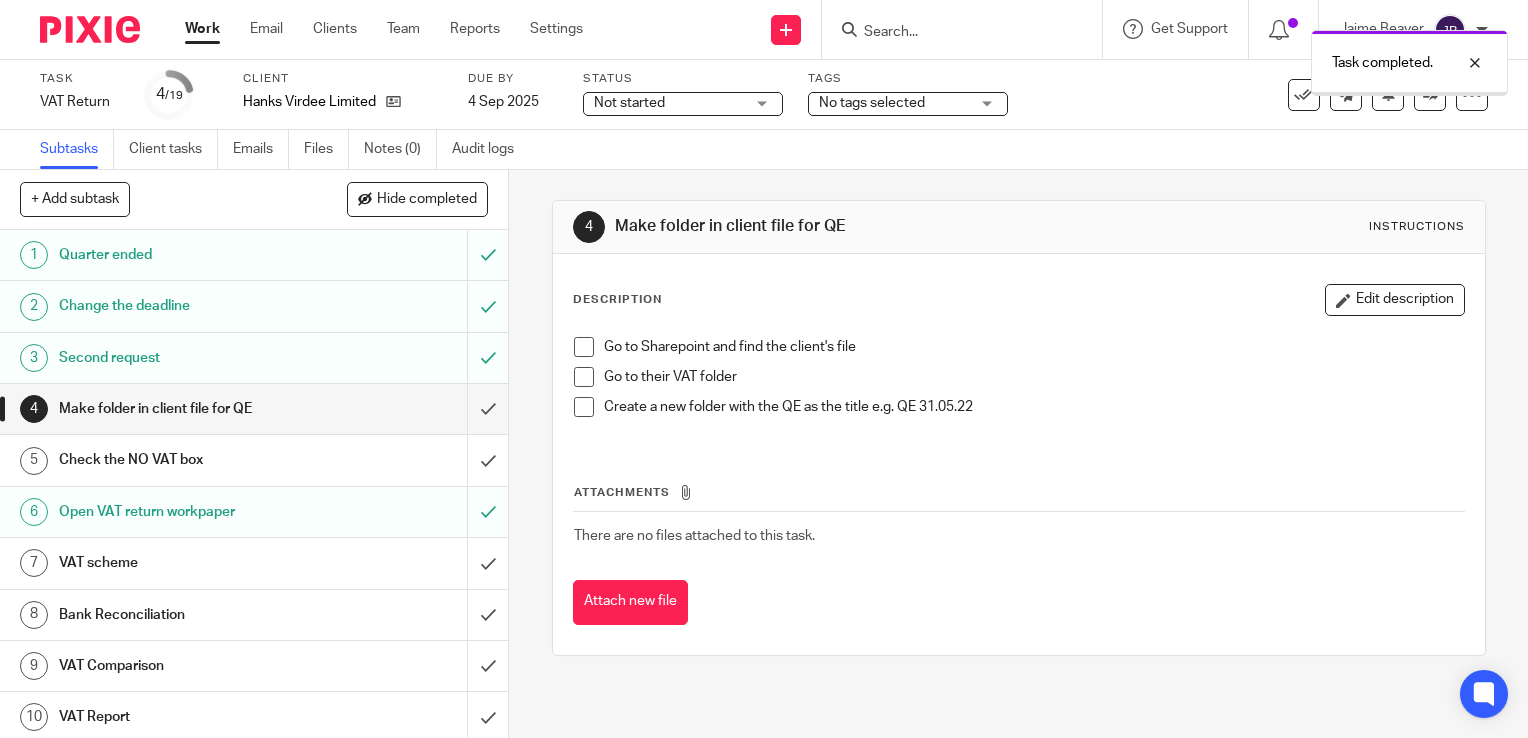 scroll, scrollTop: 0, scrollLeft: 0, axis: both 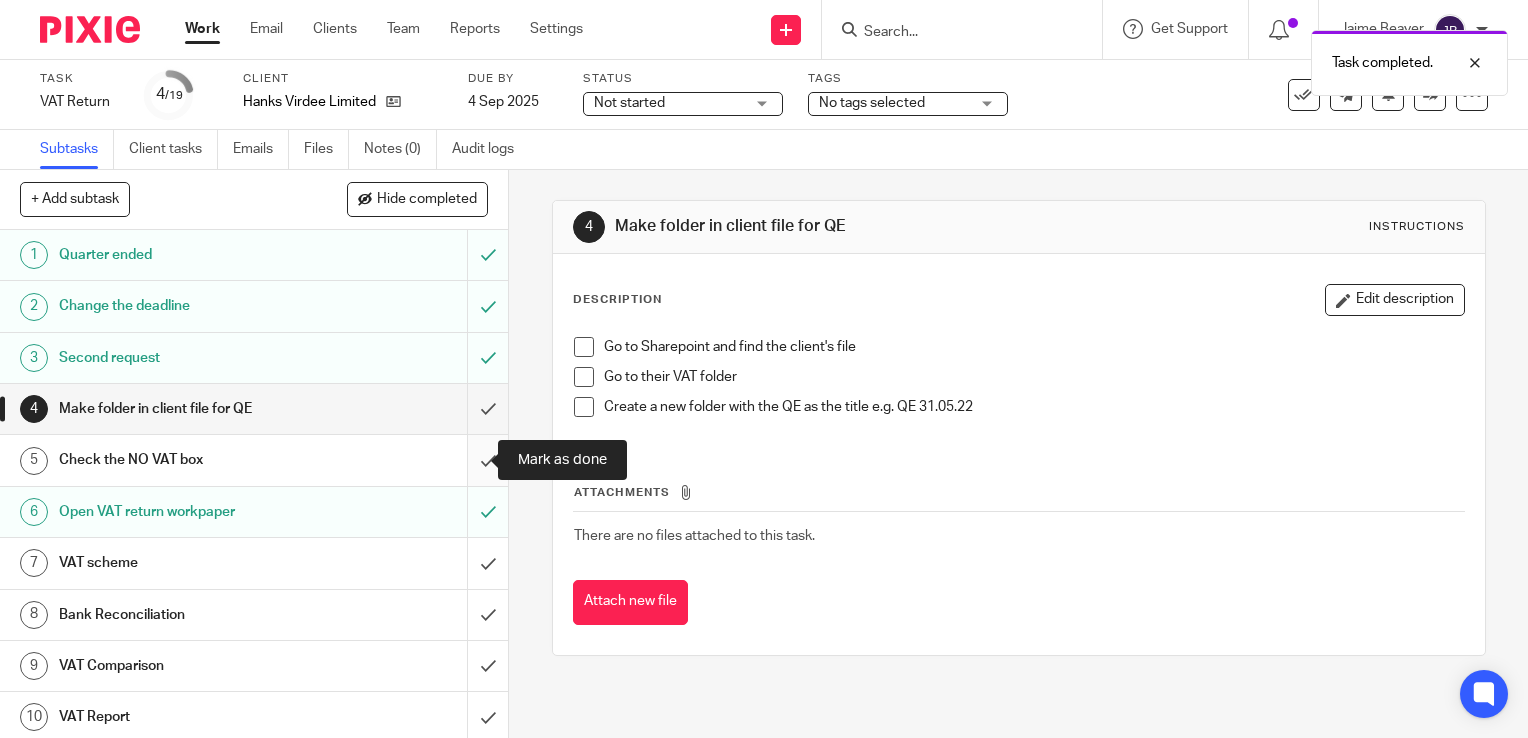 click at bounding box center (254, 460) 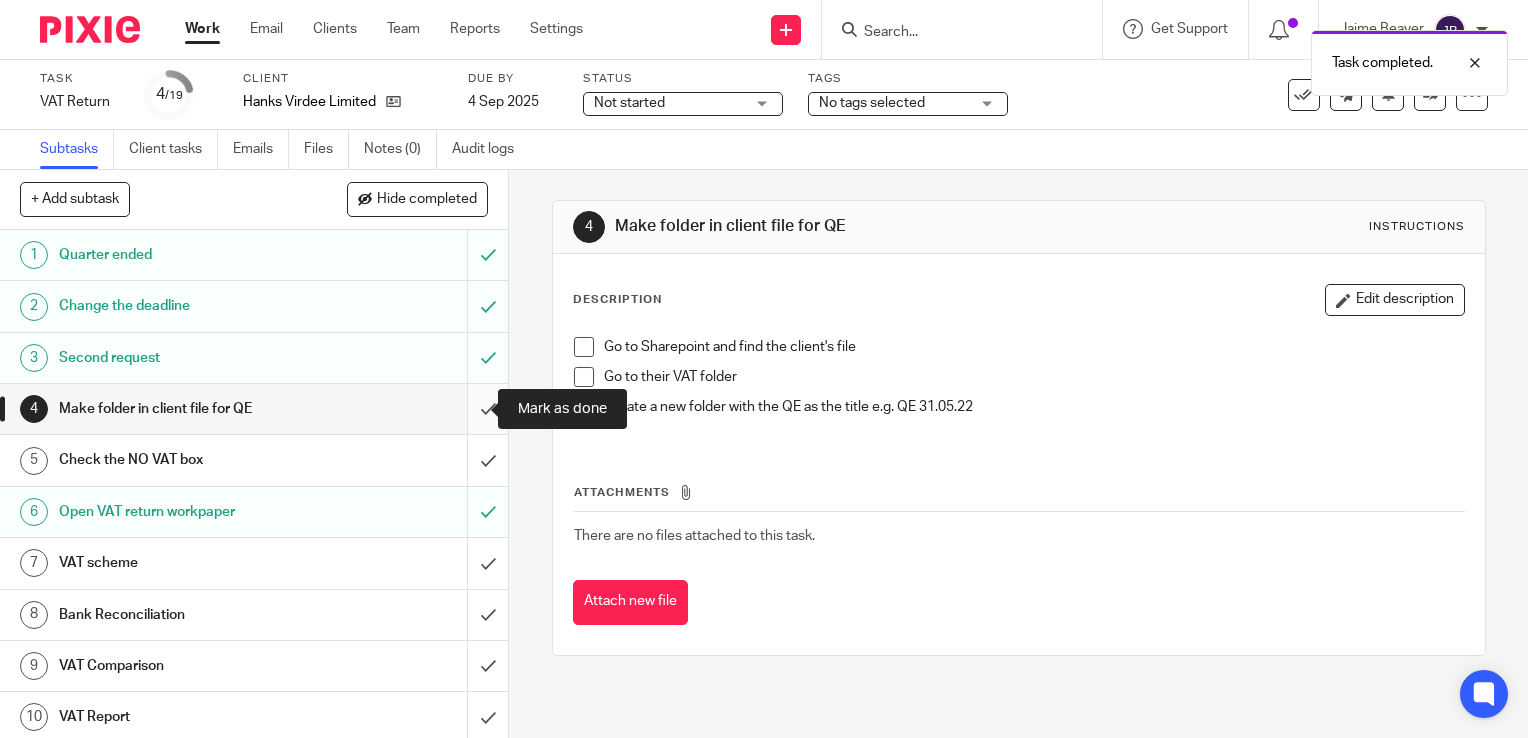 click at bounding box center [254, 409] 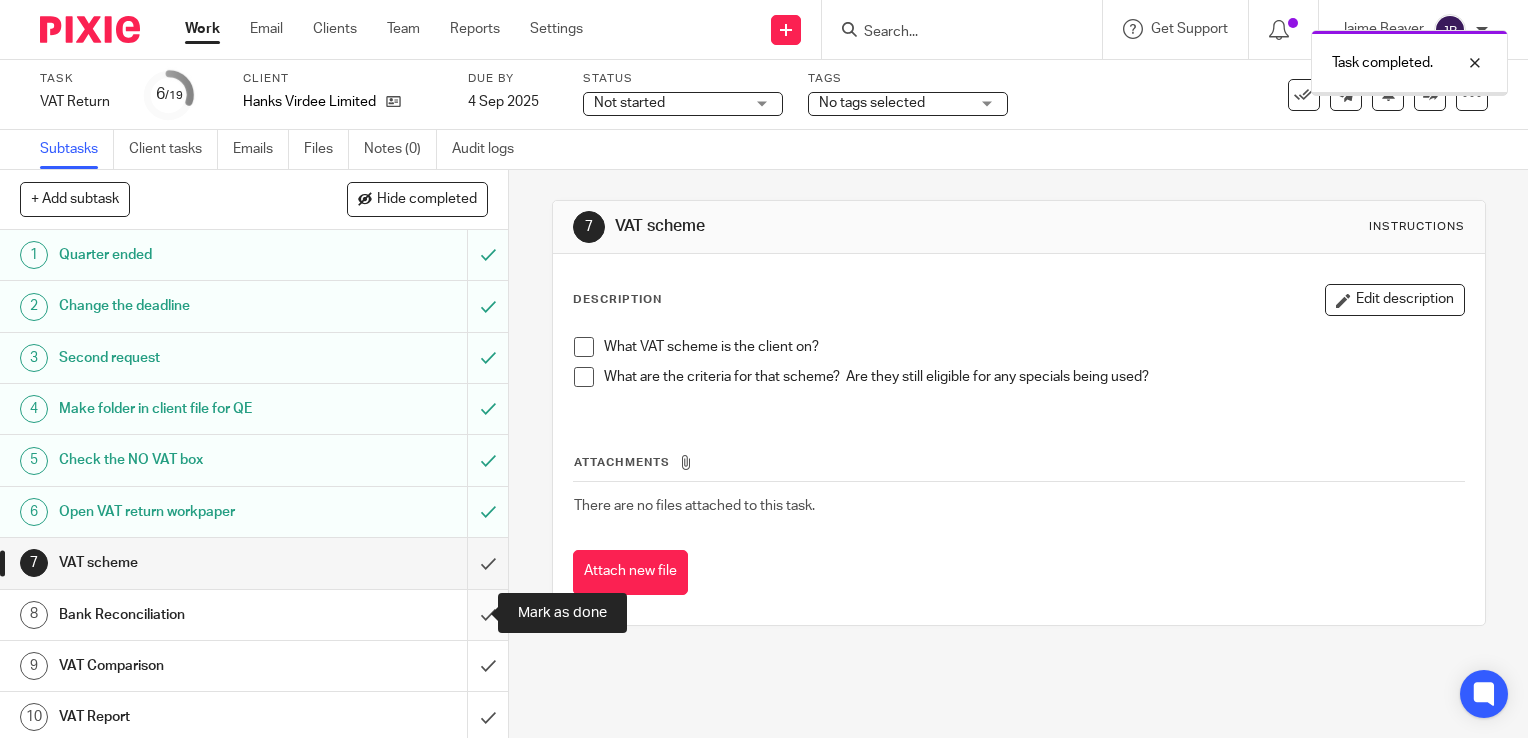 scroll, scrollTop: 0, scrollLeft: 0, axis: both 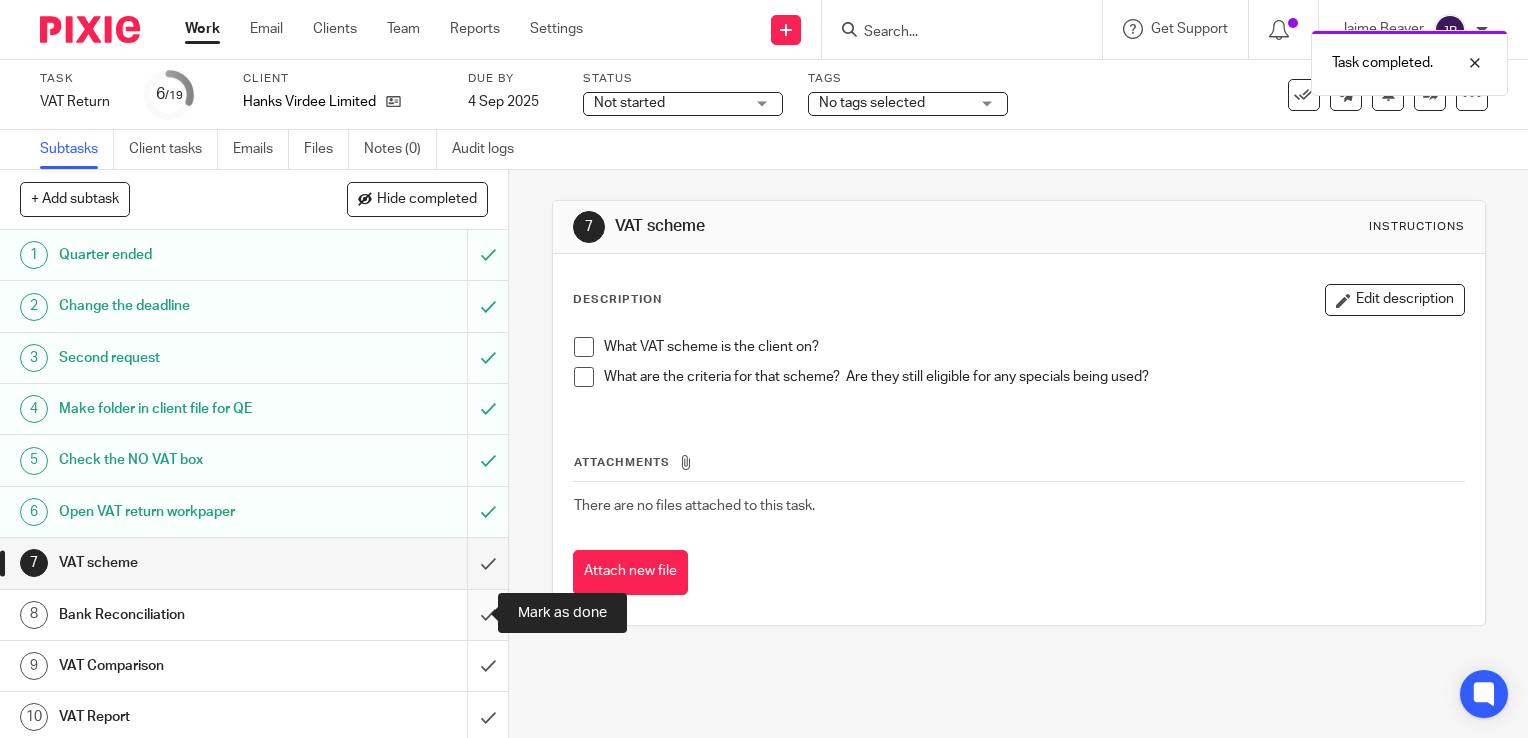 click at bounding box center (254, 615) 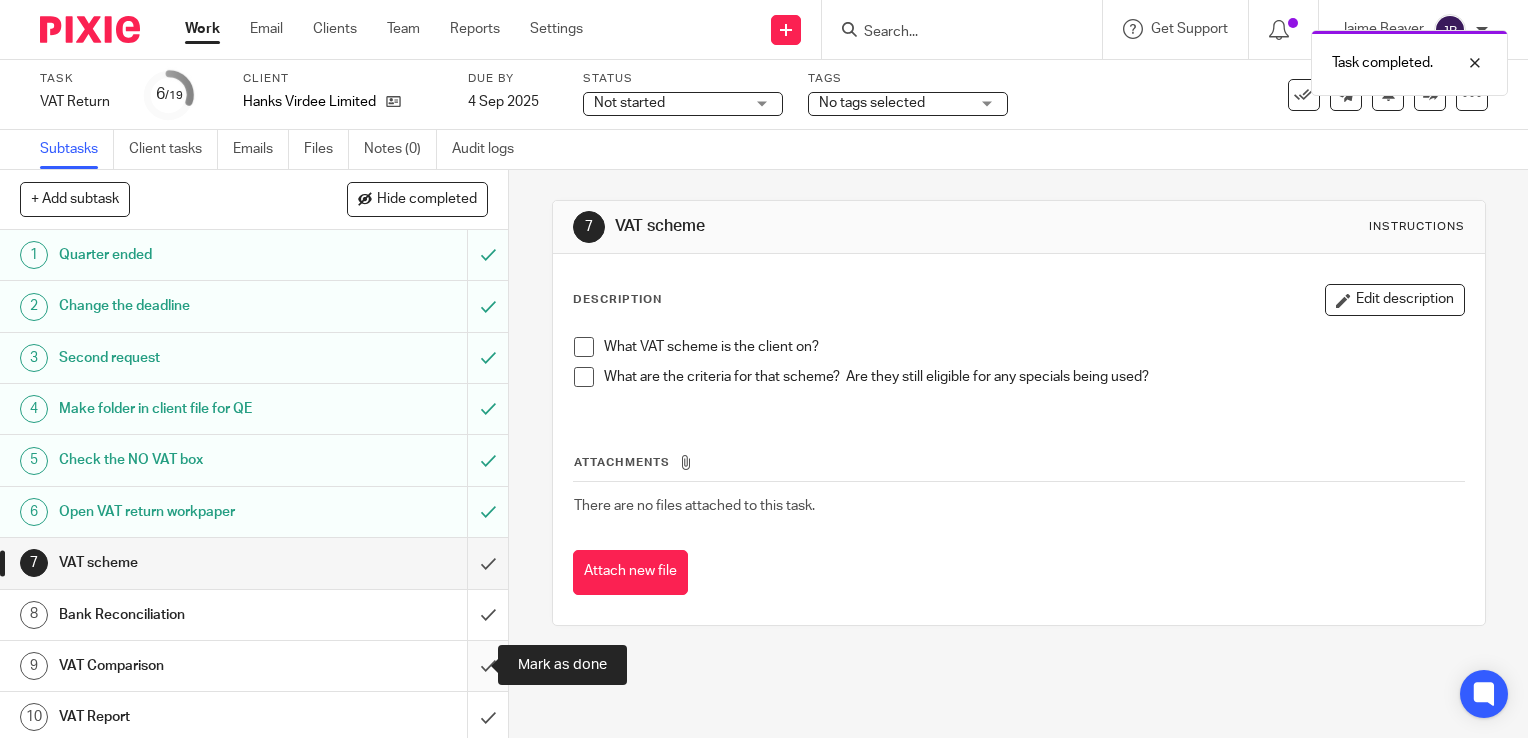 click at bounding box center [254, 666] 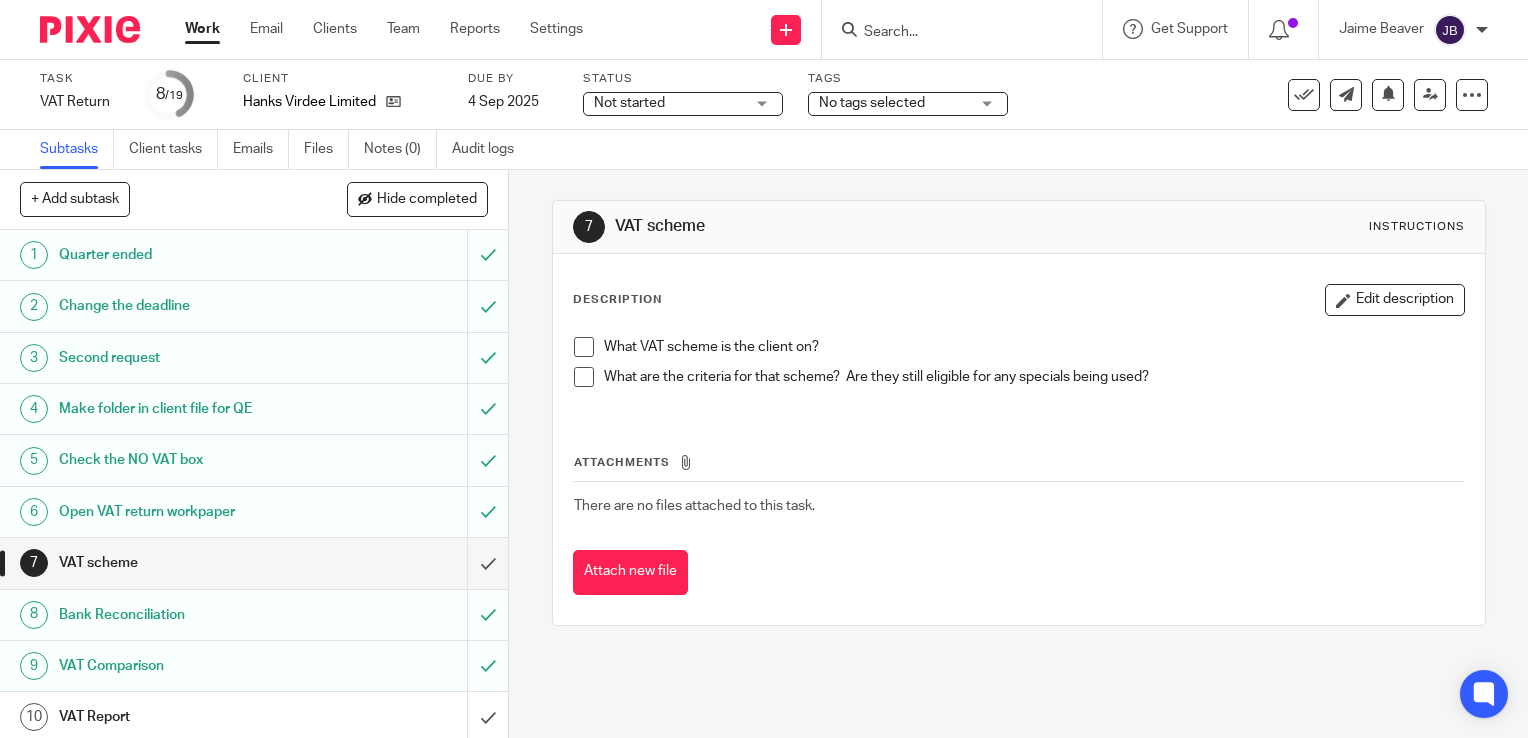 scroll, scrollTop: 0, scrollLeft: 0, axis: both 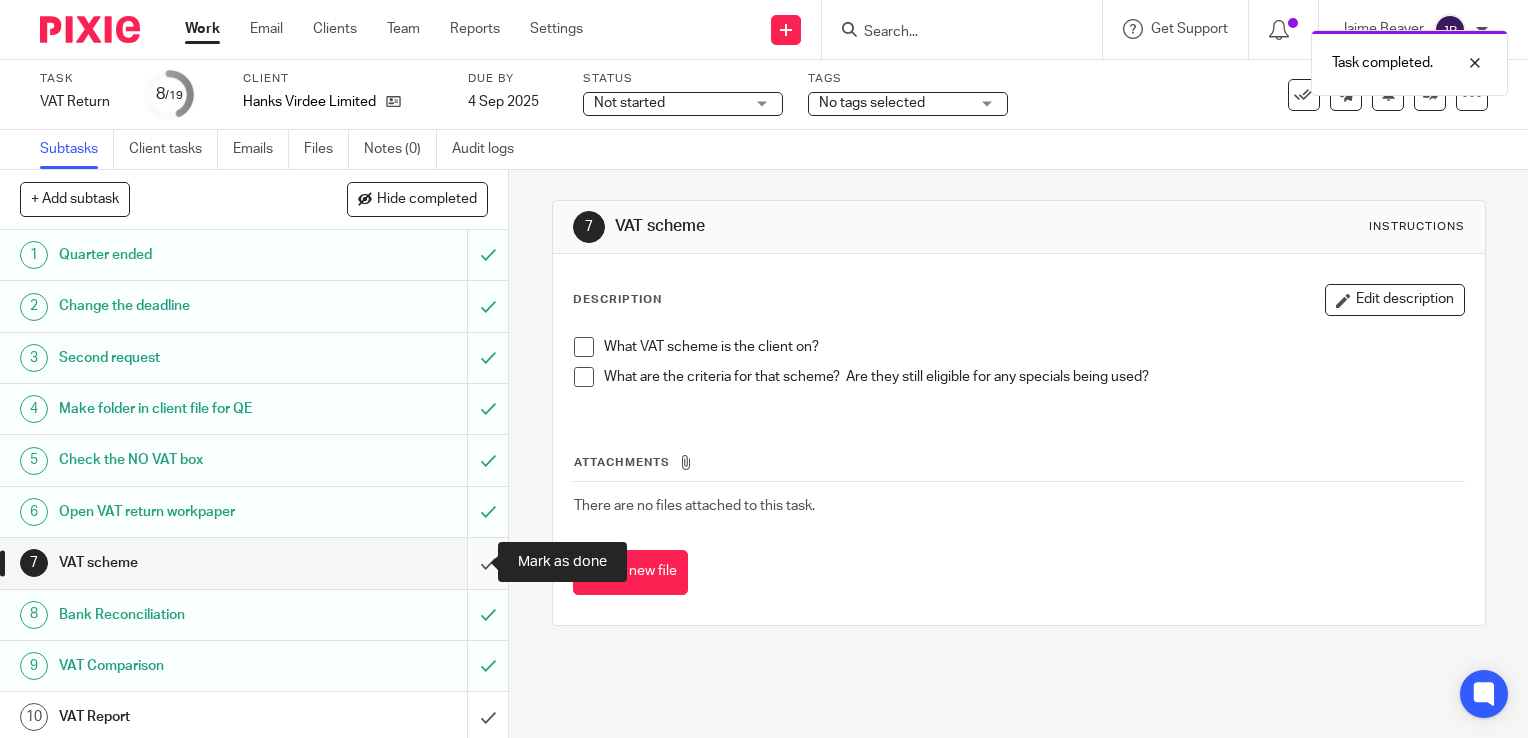 click at bounding box center (254, 563) 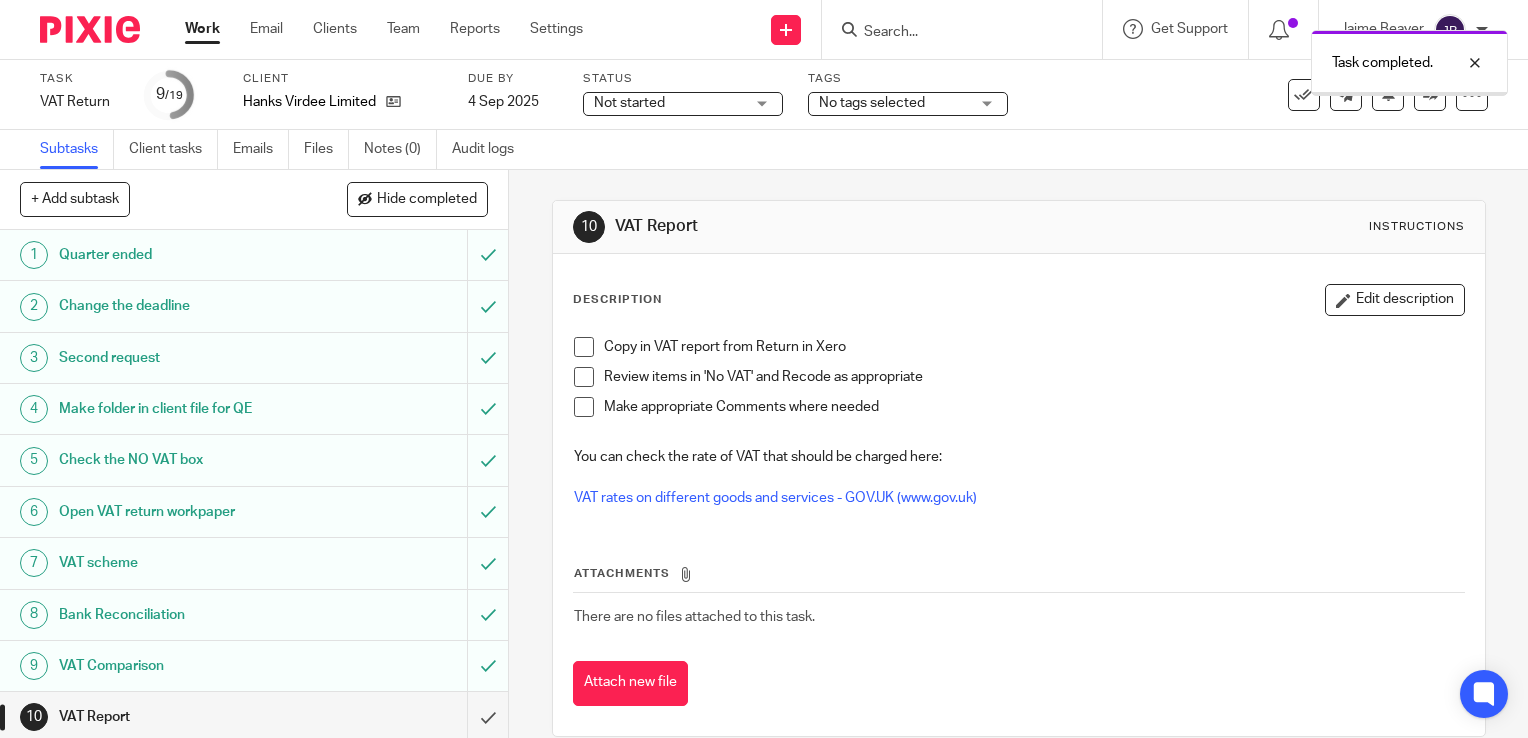 scroll, scrollTop: 0, scrollLeft: 0, axis: both 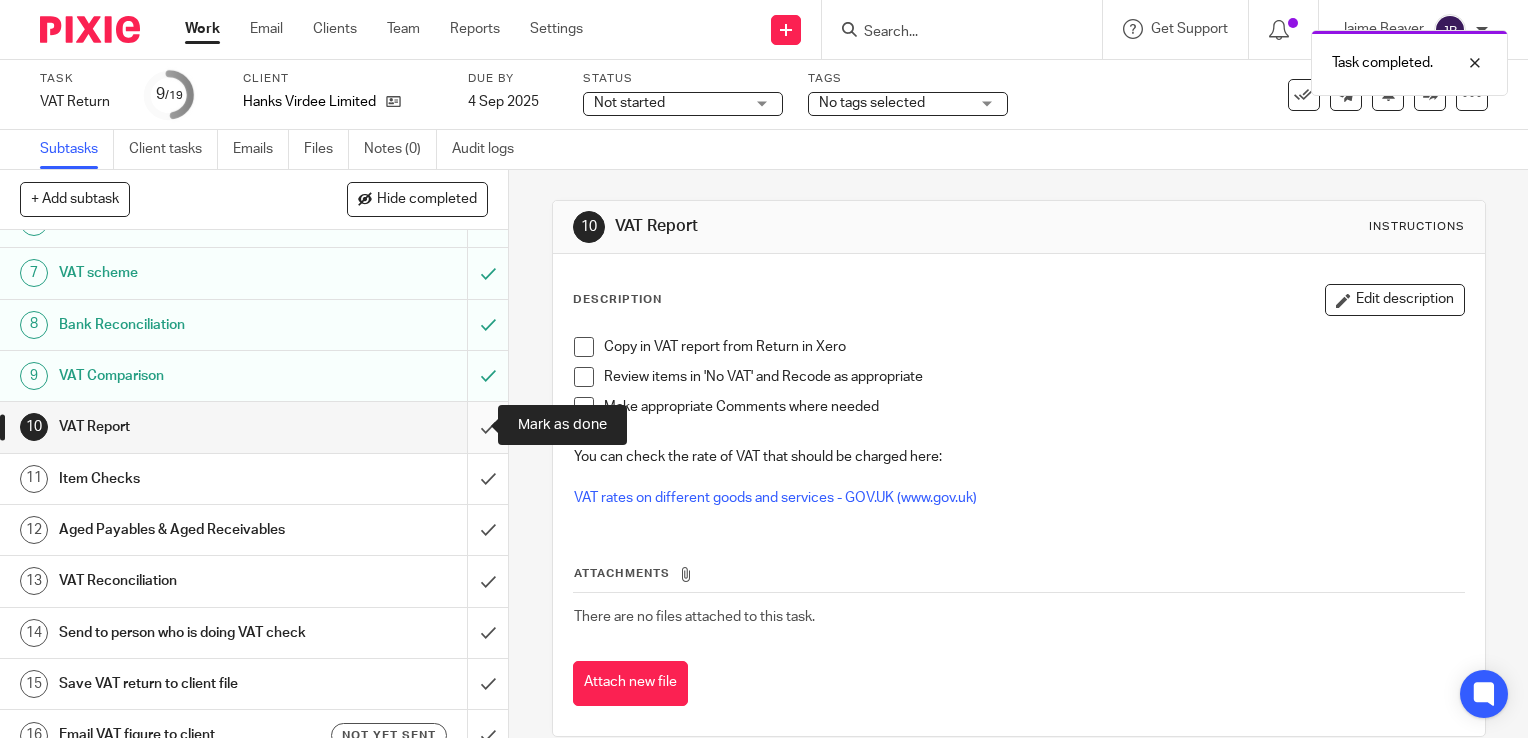 click at bounding box center [254, 427] 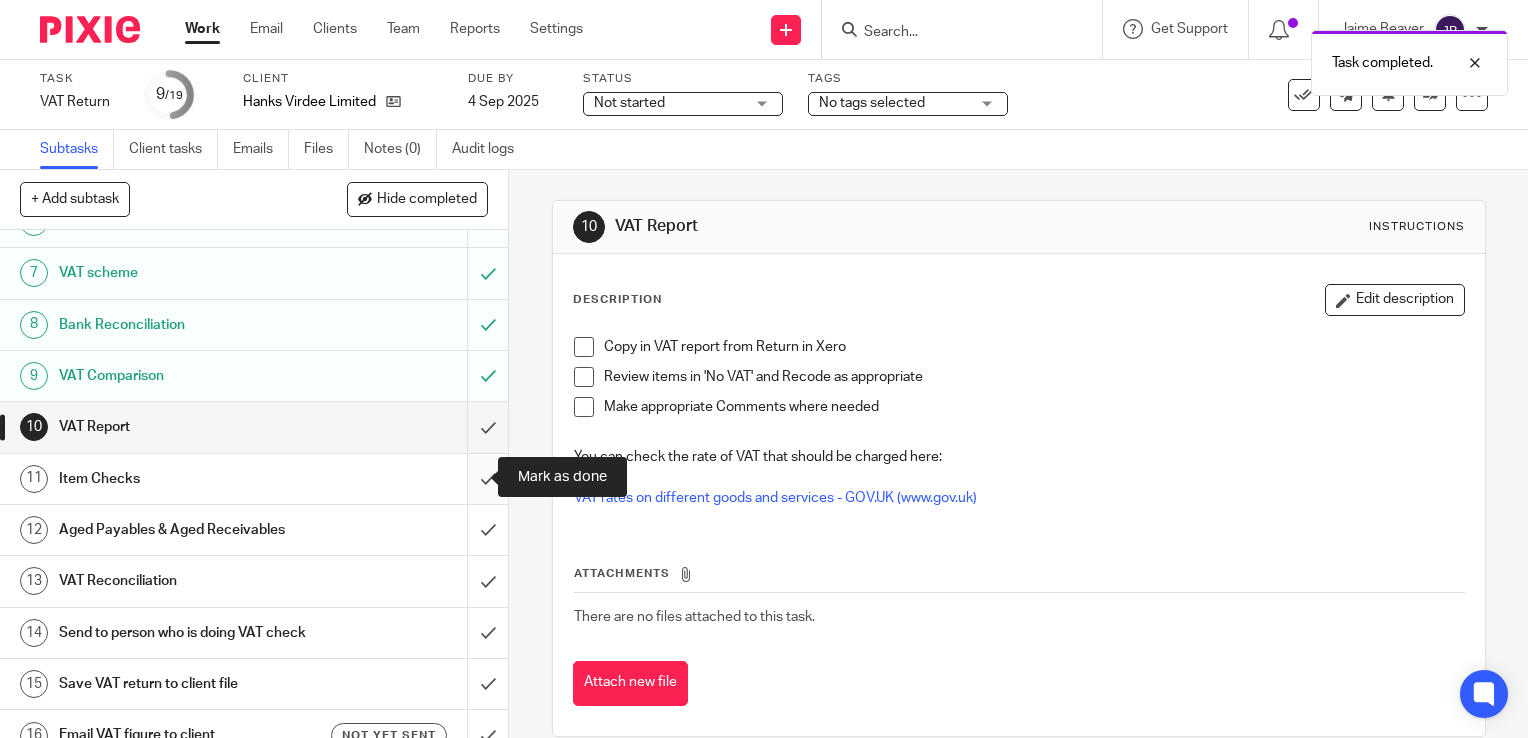 click at bounding box center [254, 479] 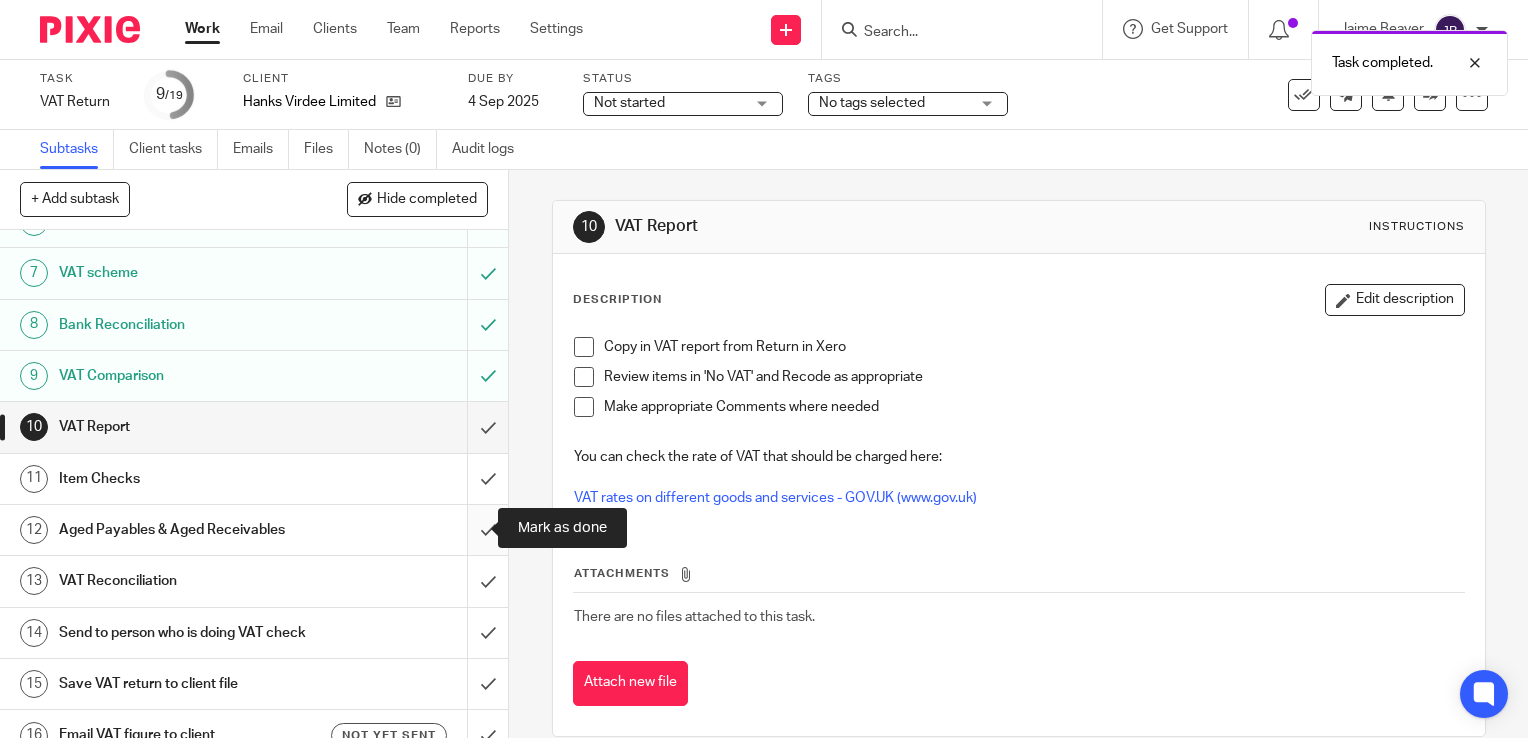 click at bounding box center [254, 530] 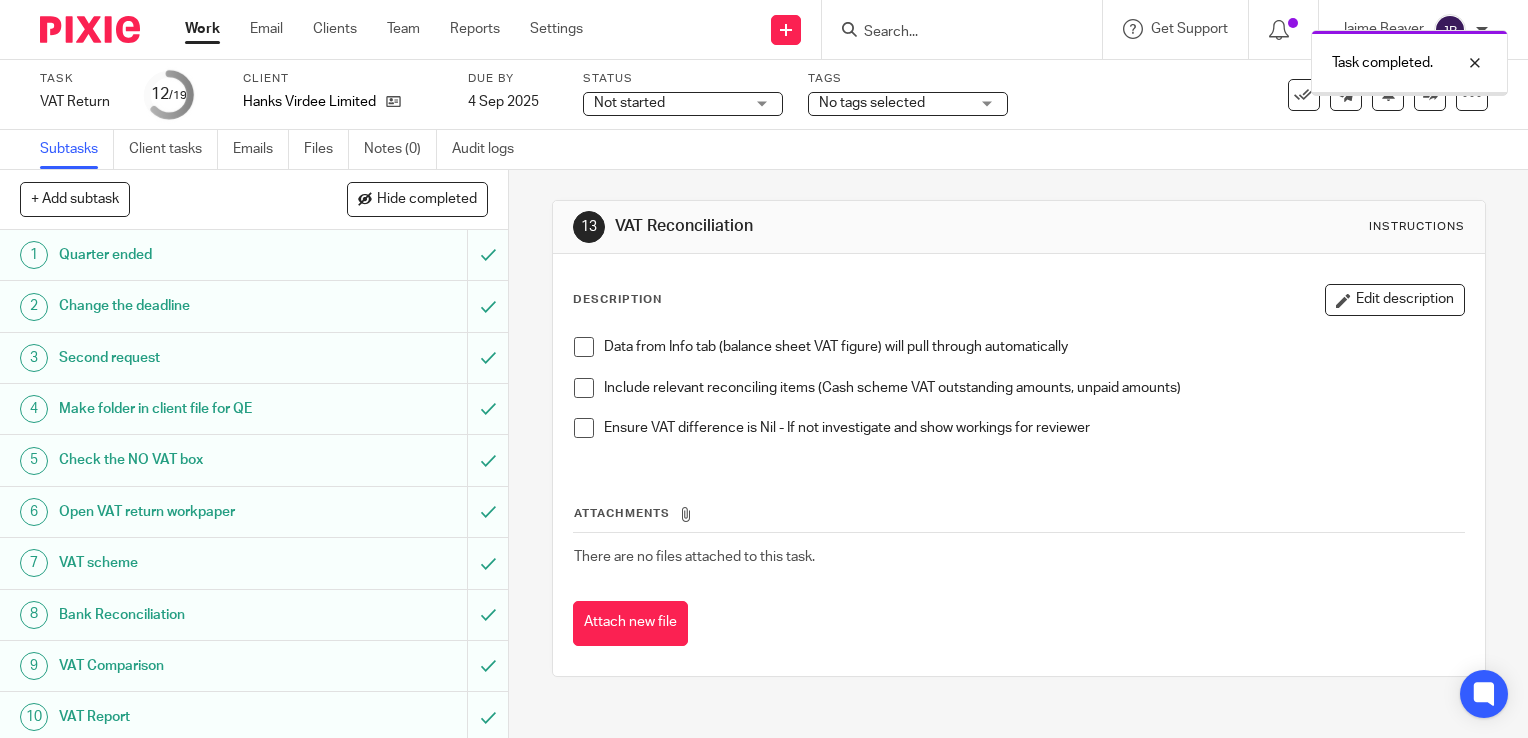 scroll, scrollTop: 0, scrollLeft: 0, axis: both 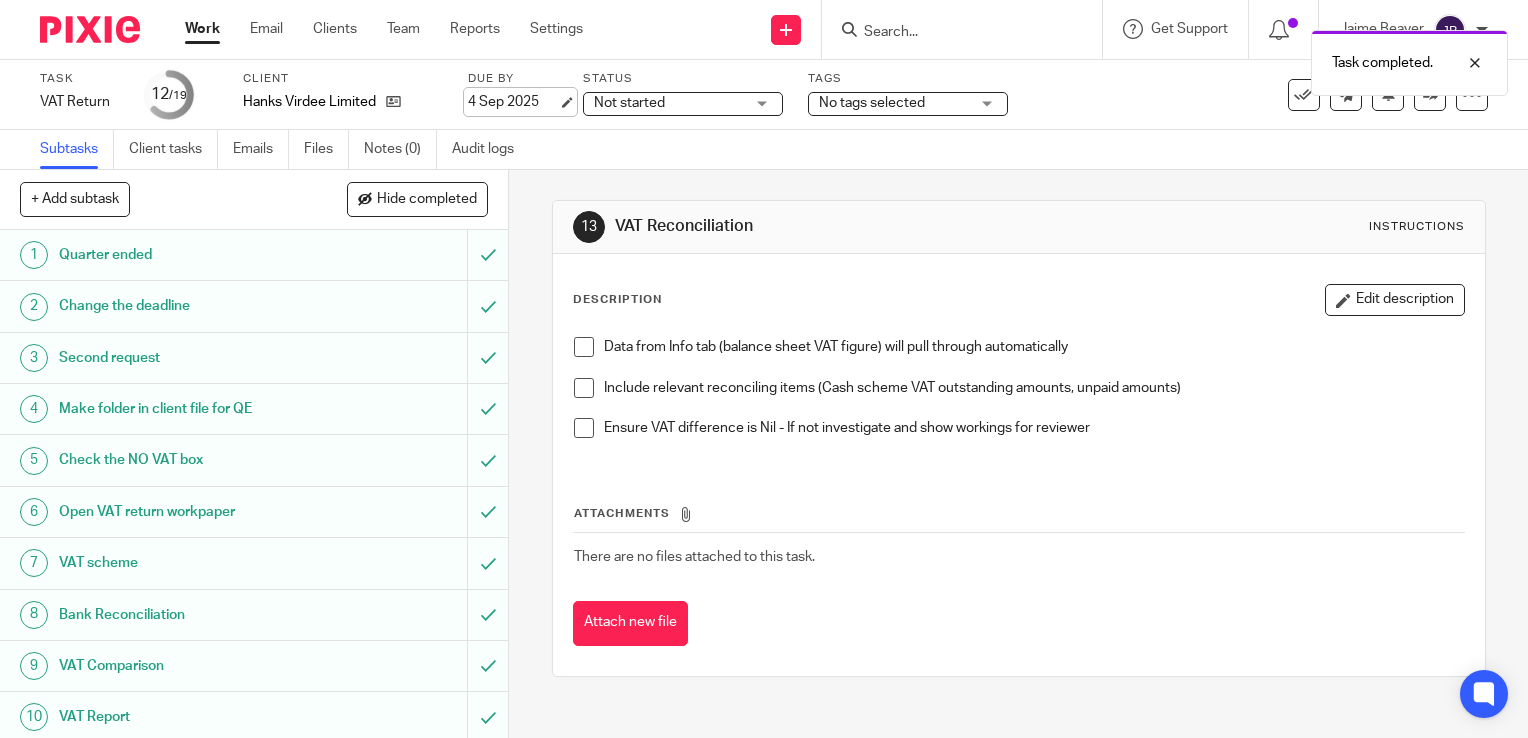 click on "4 Sep 2025" at bounding box center (513, 102) 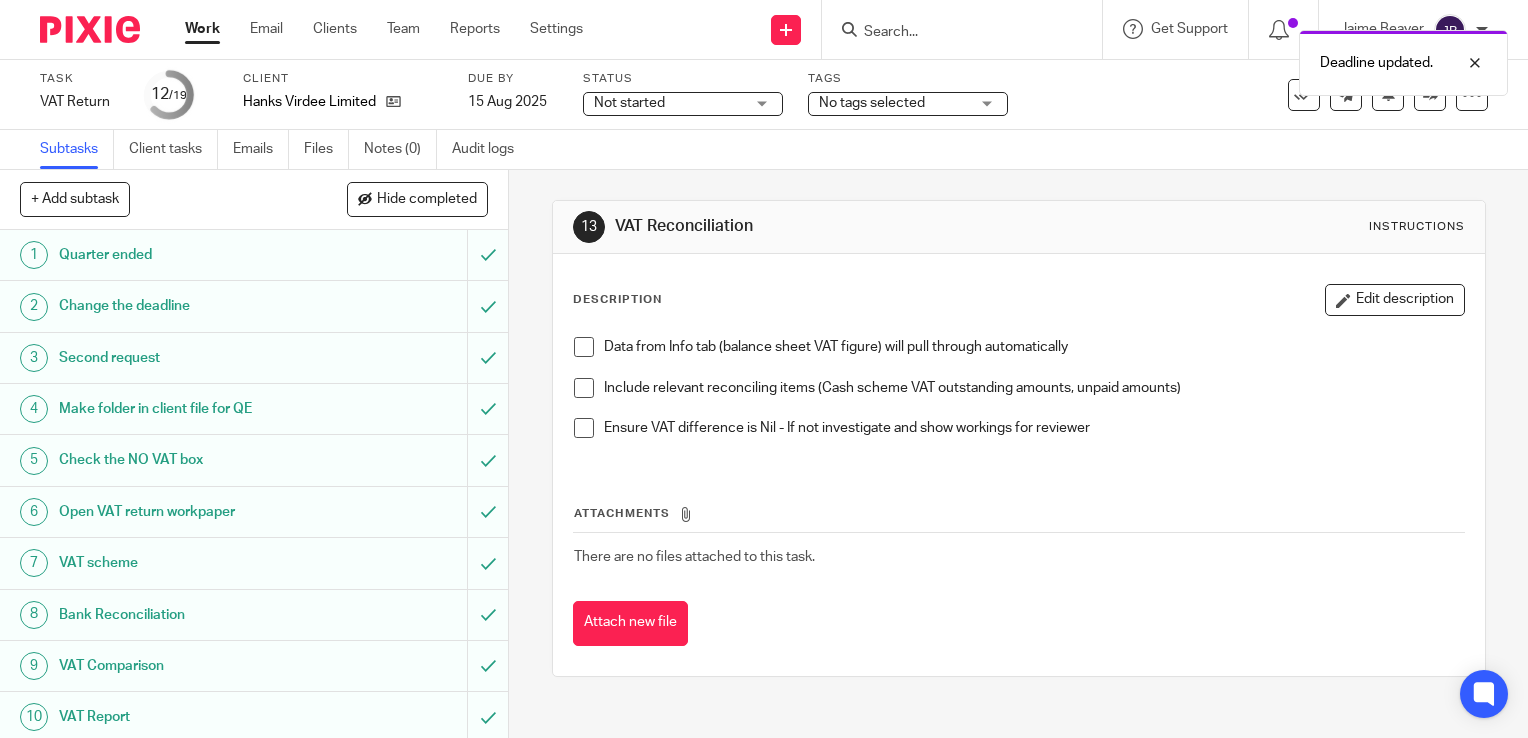 click on "Work" at bounding box center [202, 29] 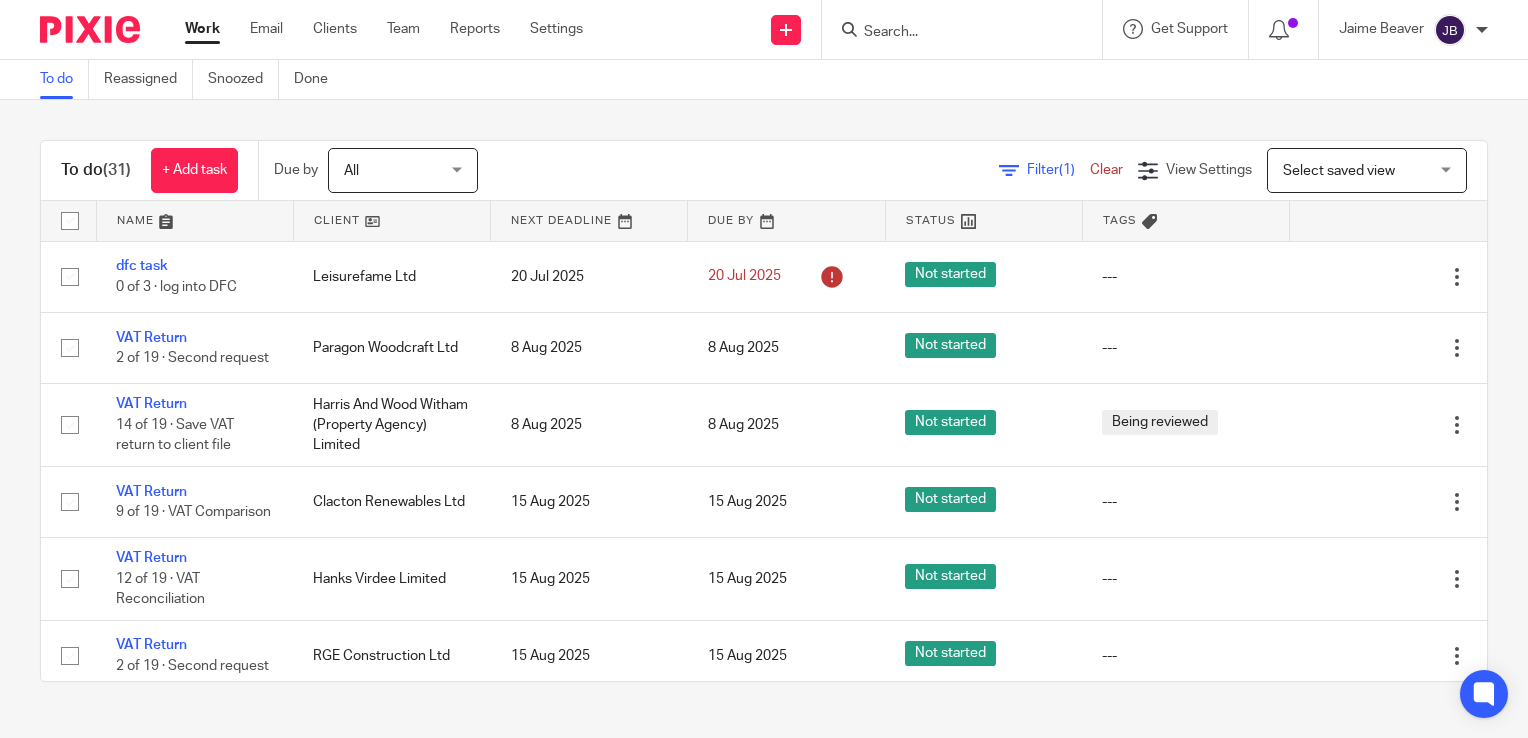 scroll, scrollTop: 0, scrollLeft: 0, axis: both 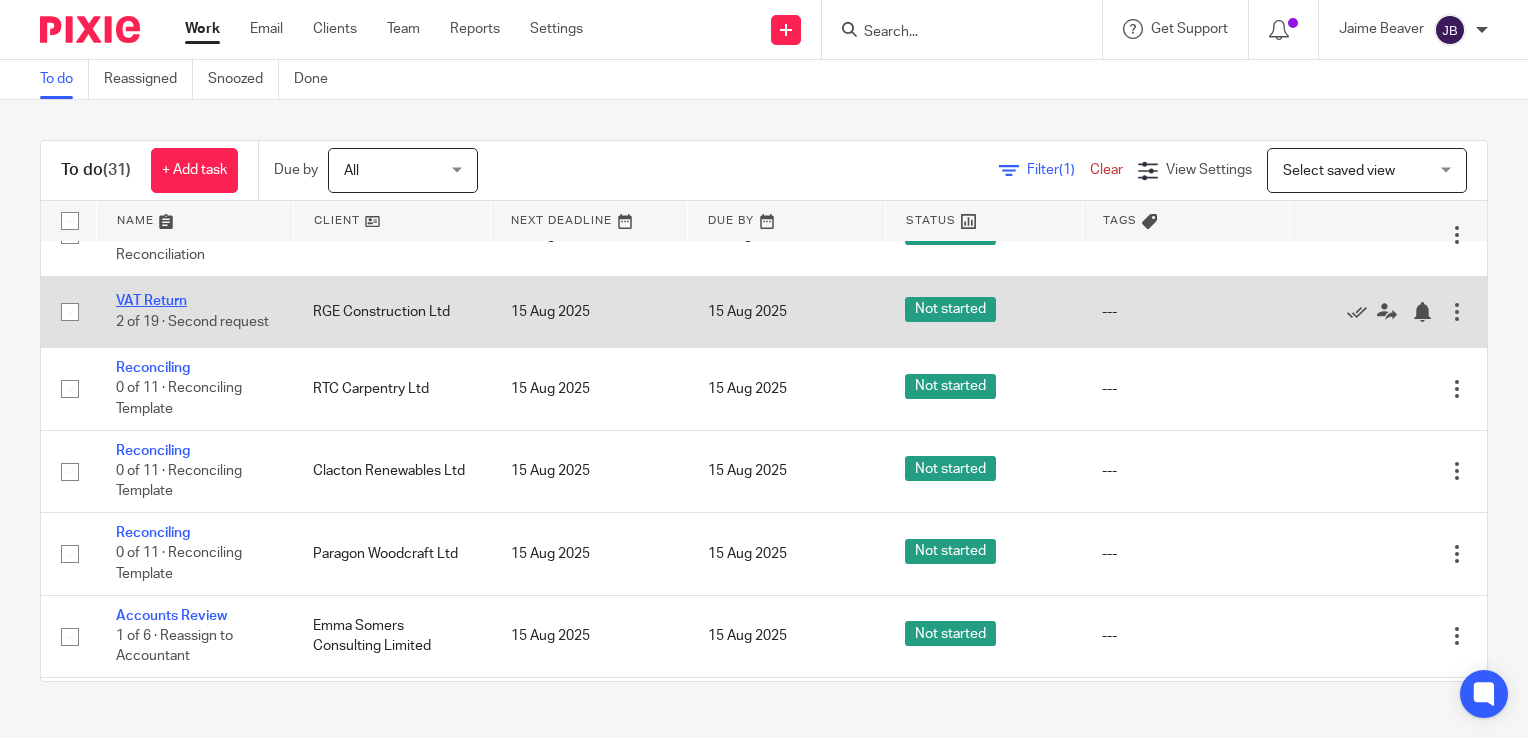 click on "VAT Return" at bounding box center (151, 301) 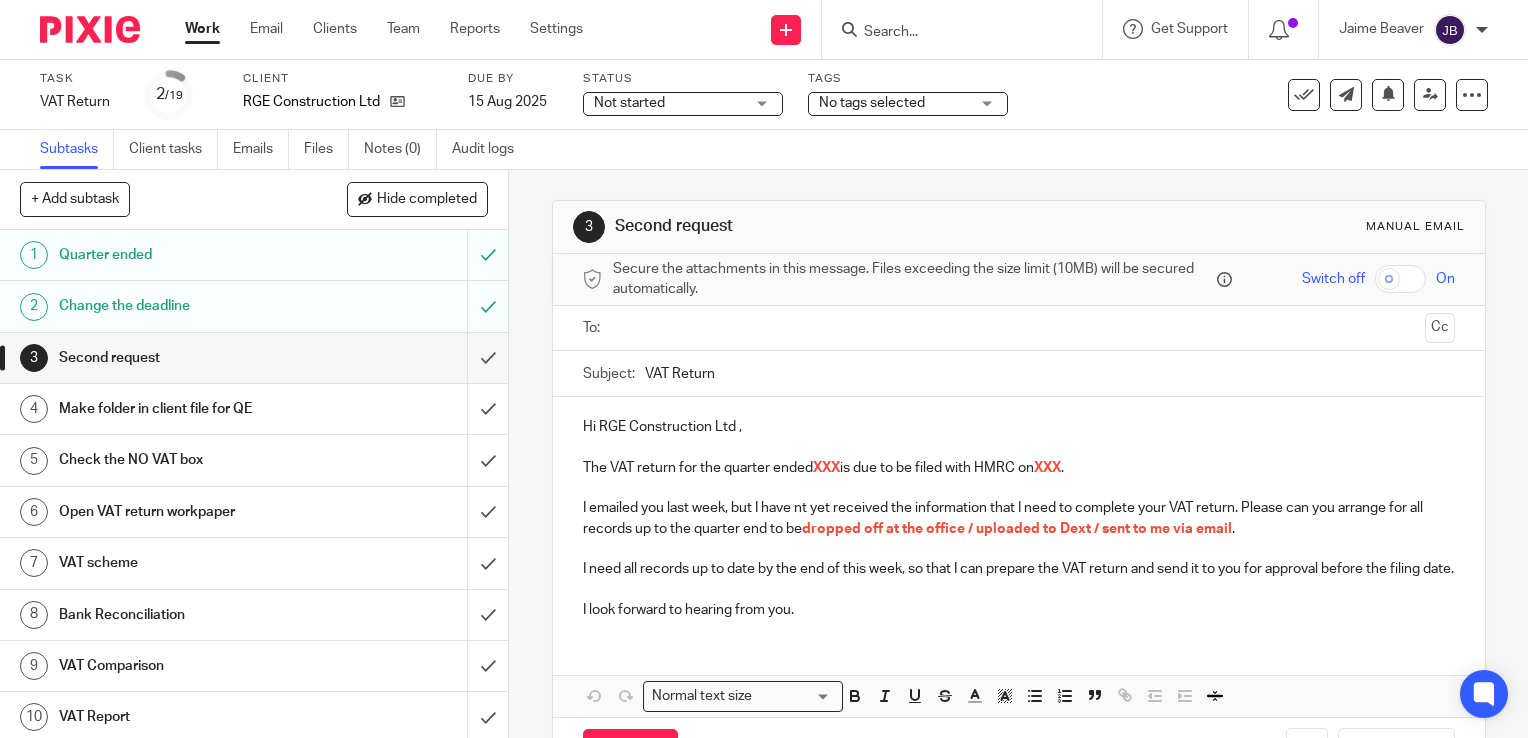 scroll, scrollTop: 0, scrollLeft: 0, axis: both 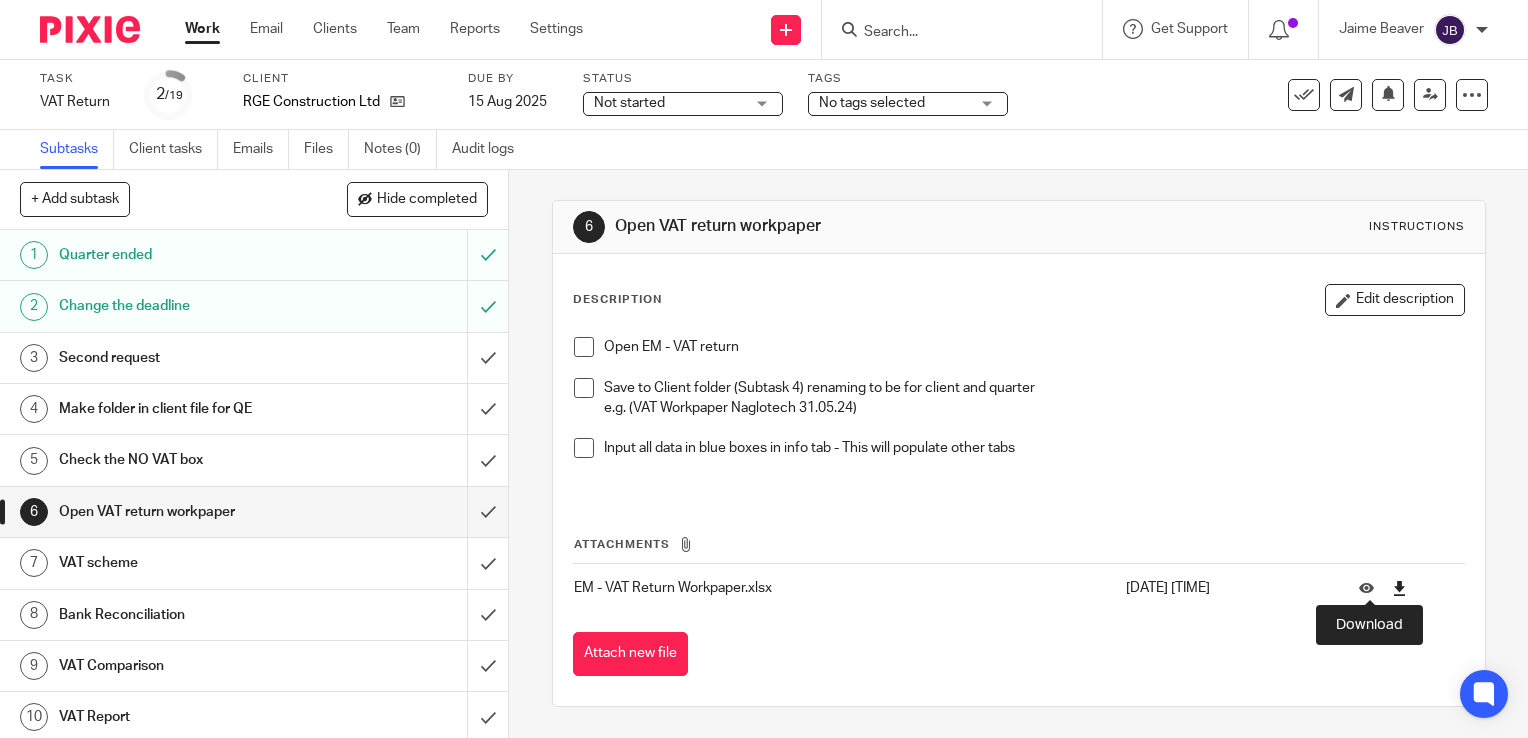 click at bounding box center (1399, 588) 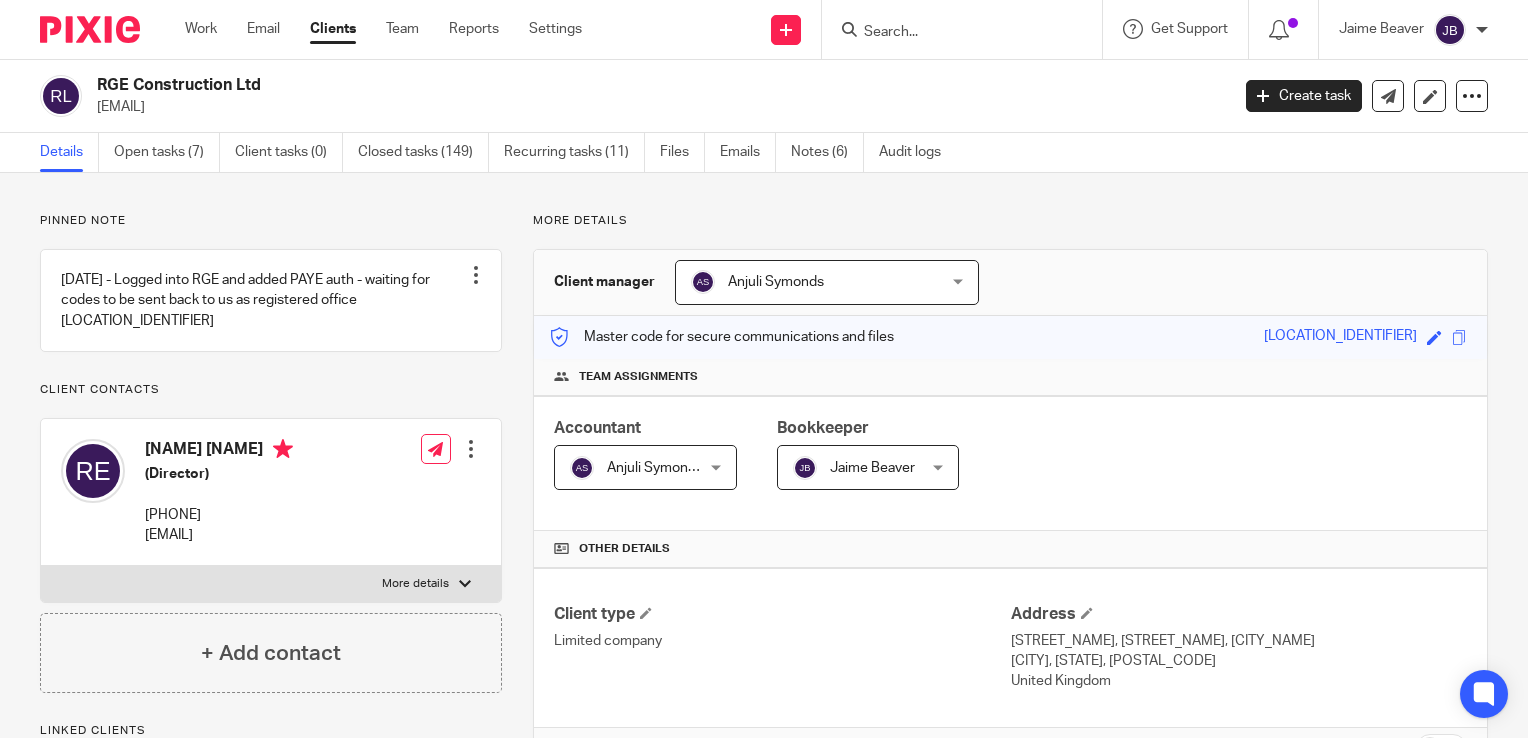 scroll, scrollTop: 0, scrollLeft: 0, axis: both 